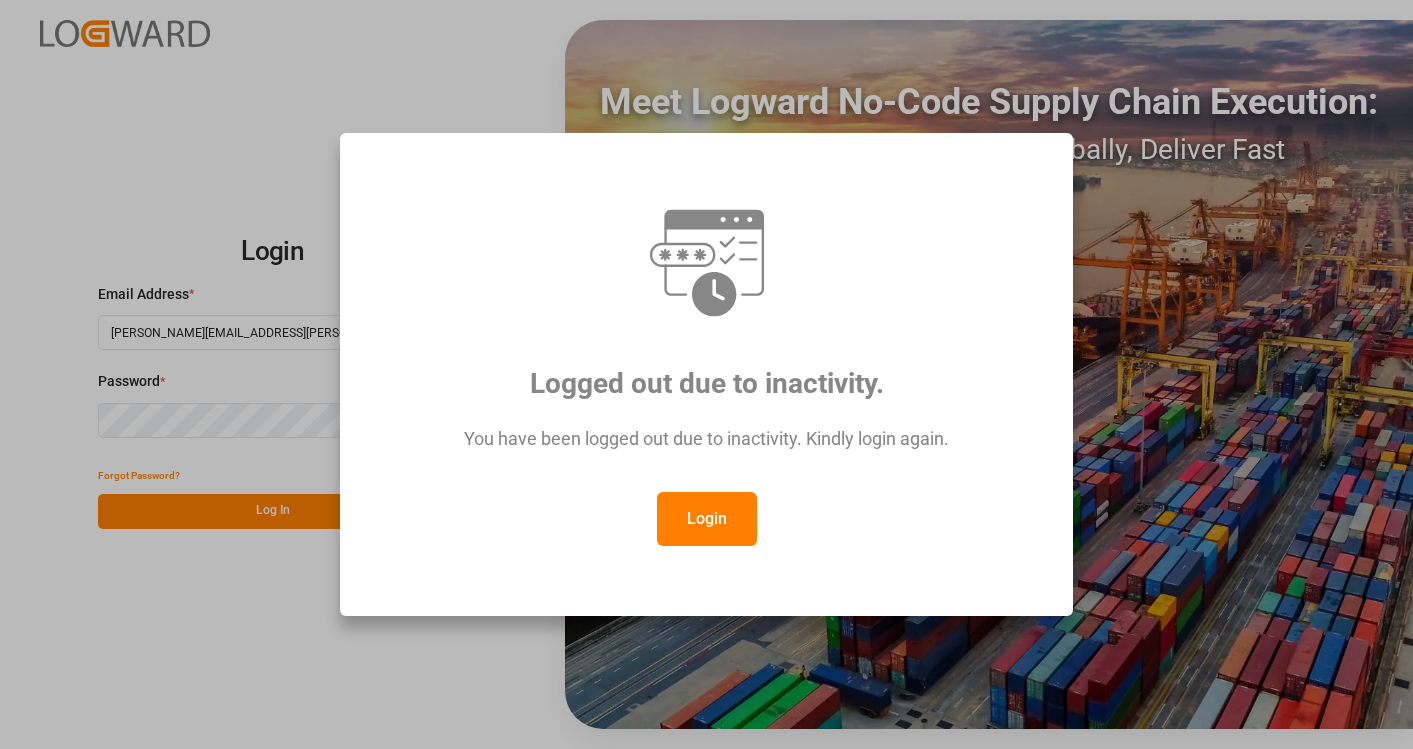 scroll, scrollTop: 0, scrollLeft: 0, axis: both 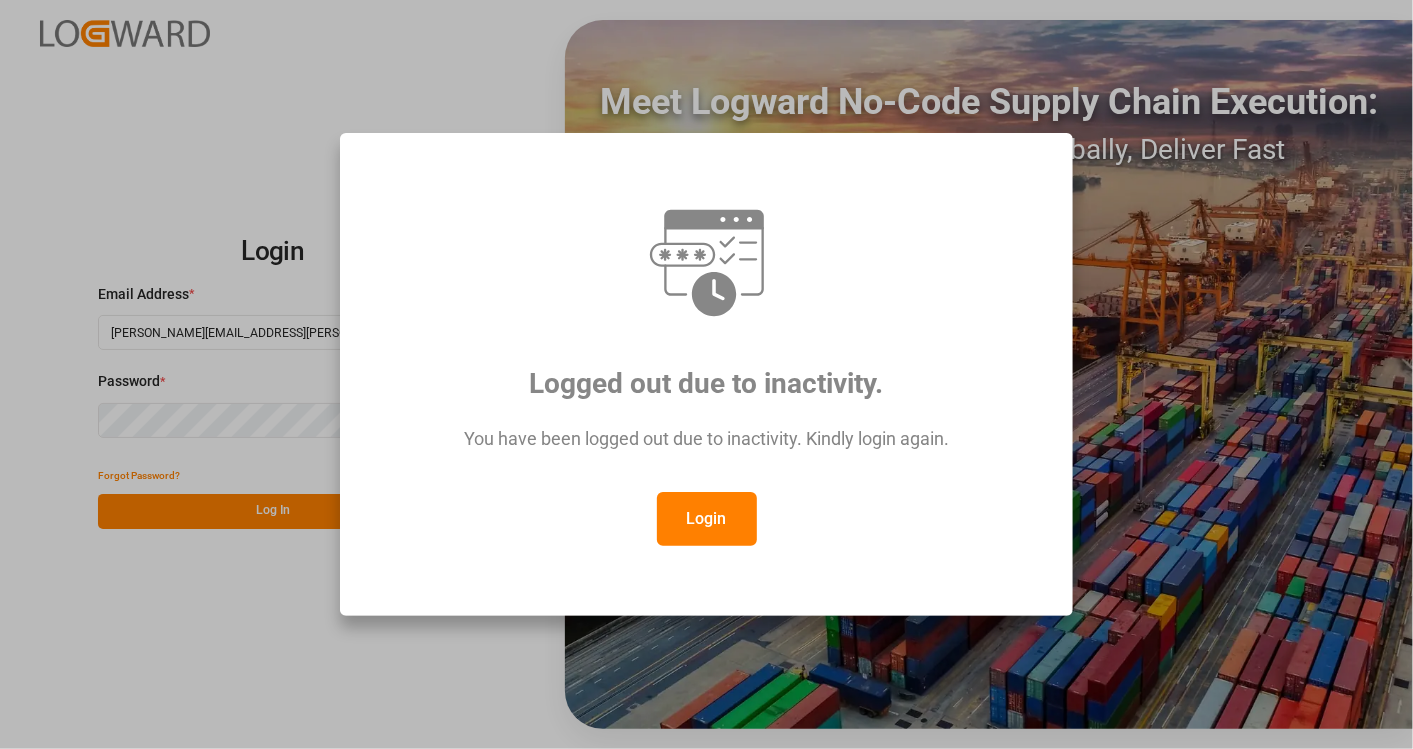 click on "Login" at bounding box center [707, 519] 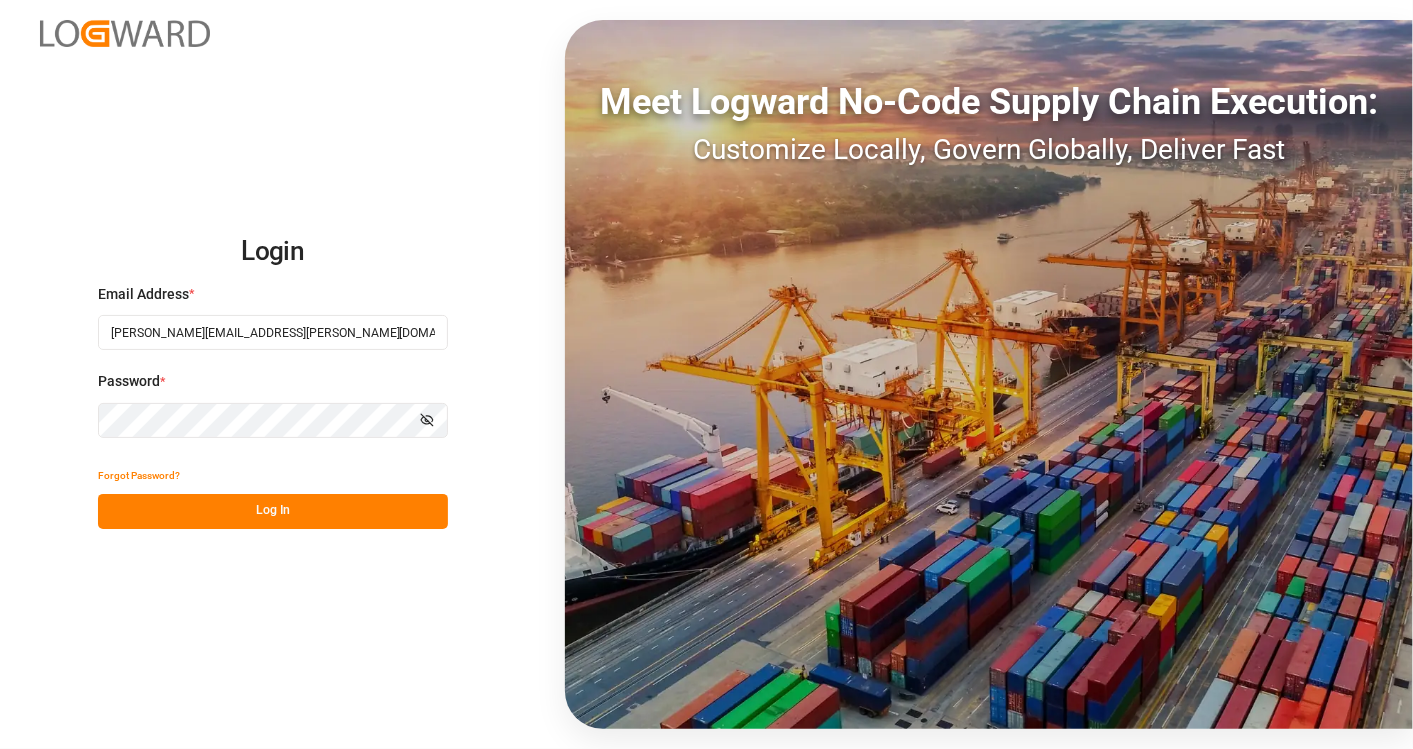click on "Log In" at bounding box center (273, 511) 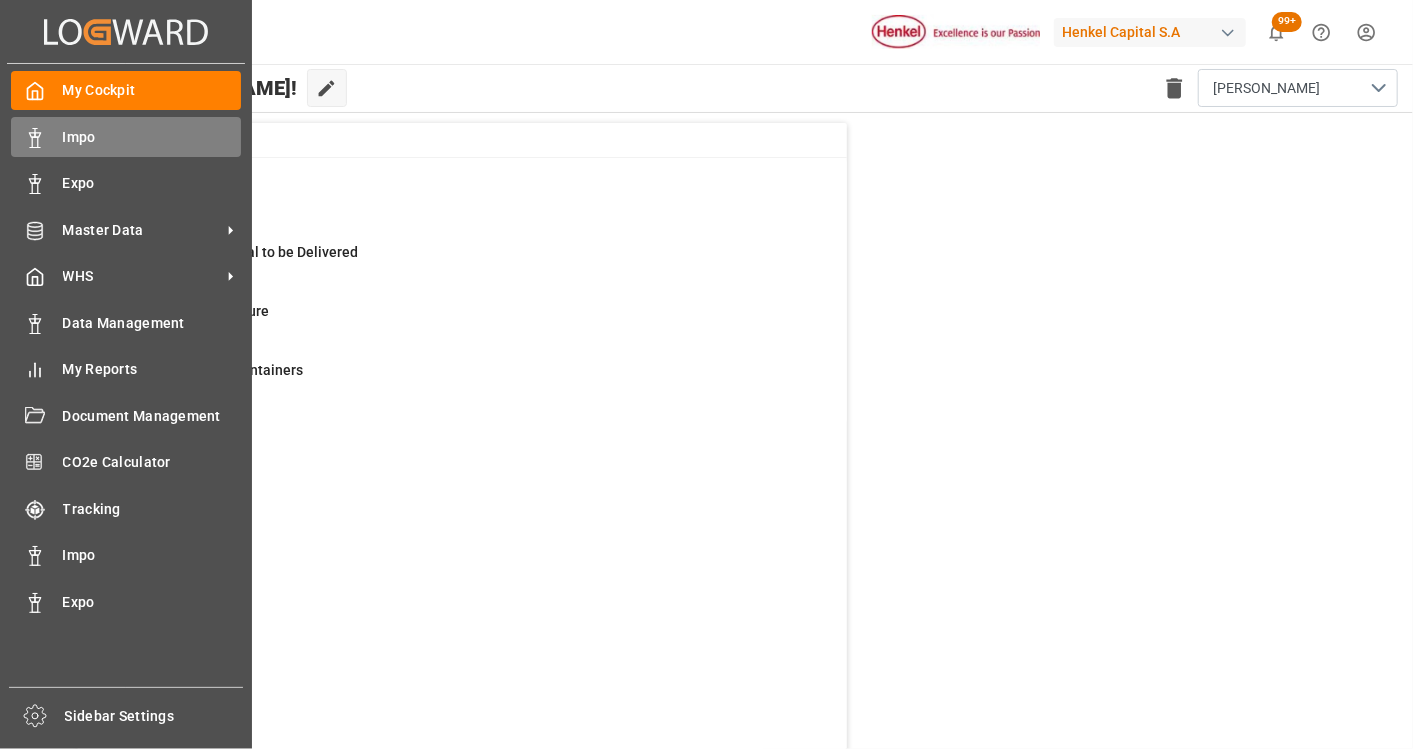 click on "Impo Impo" at bounding box center [126, 136] 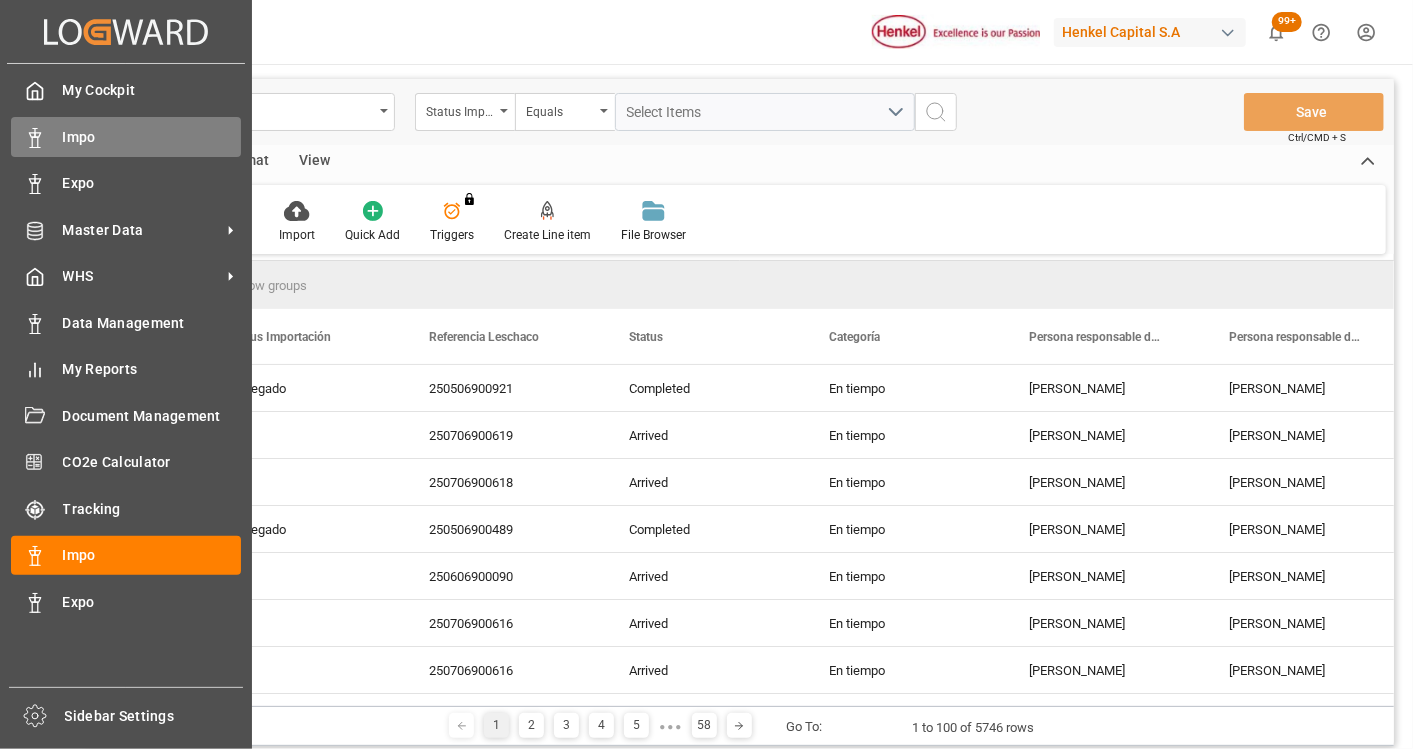 click on "Impo Impo" at bounding box center [126, 136] 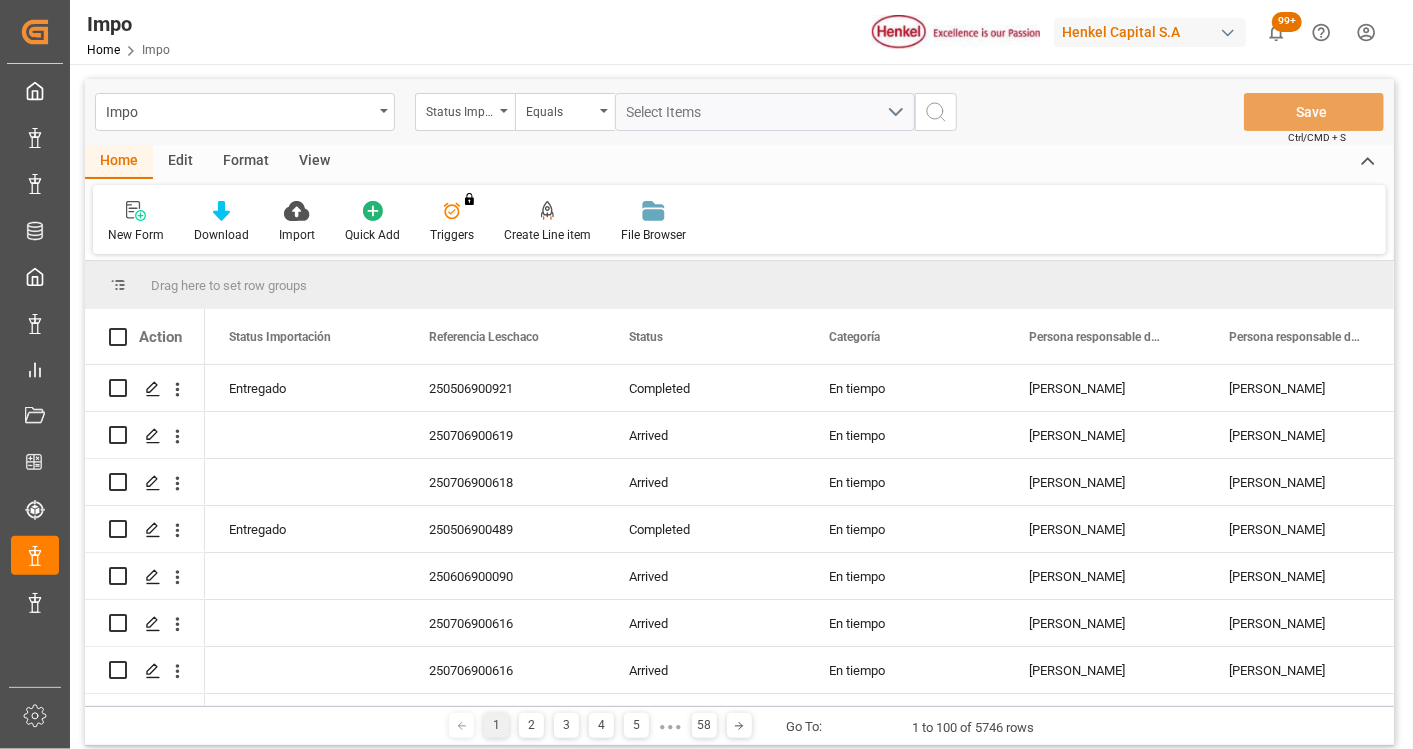 click on "Format" at bounding box center (246, 162) 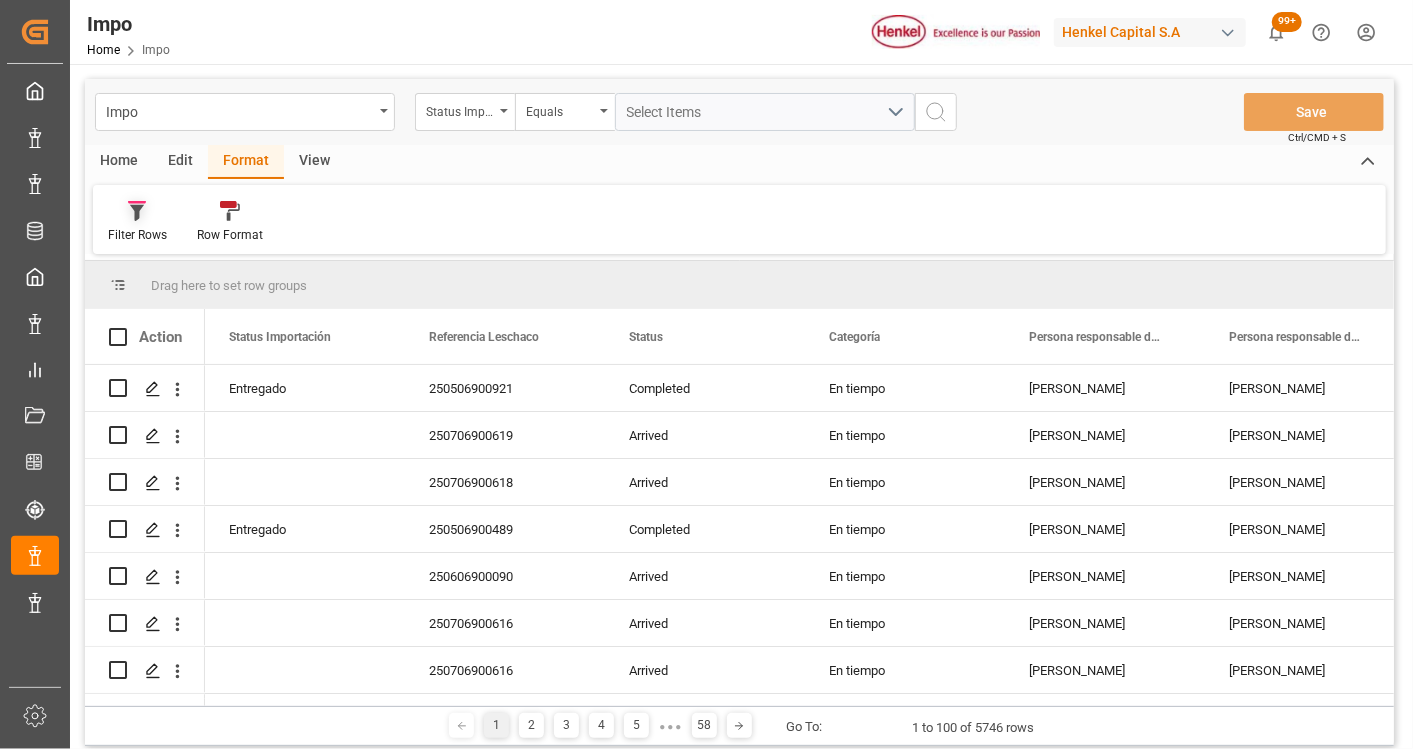 click 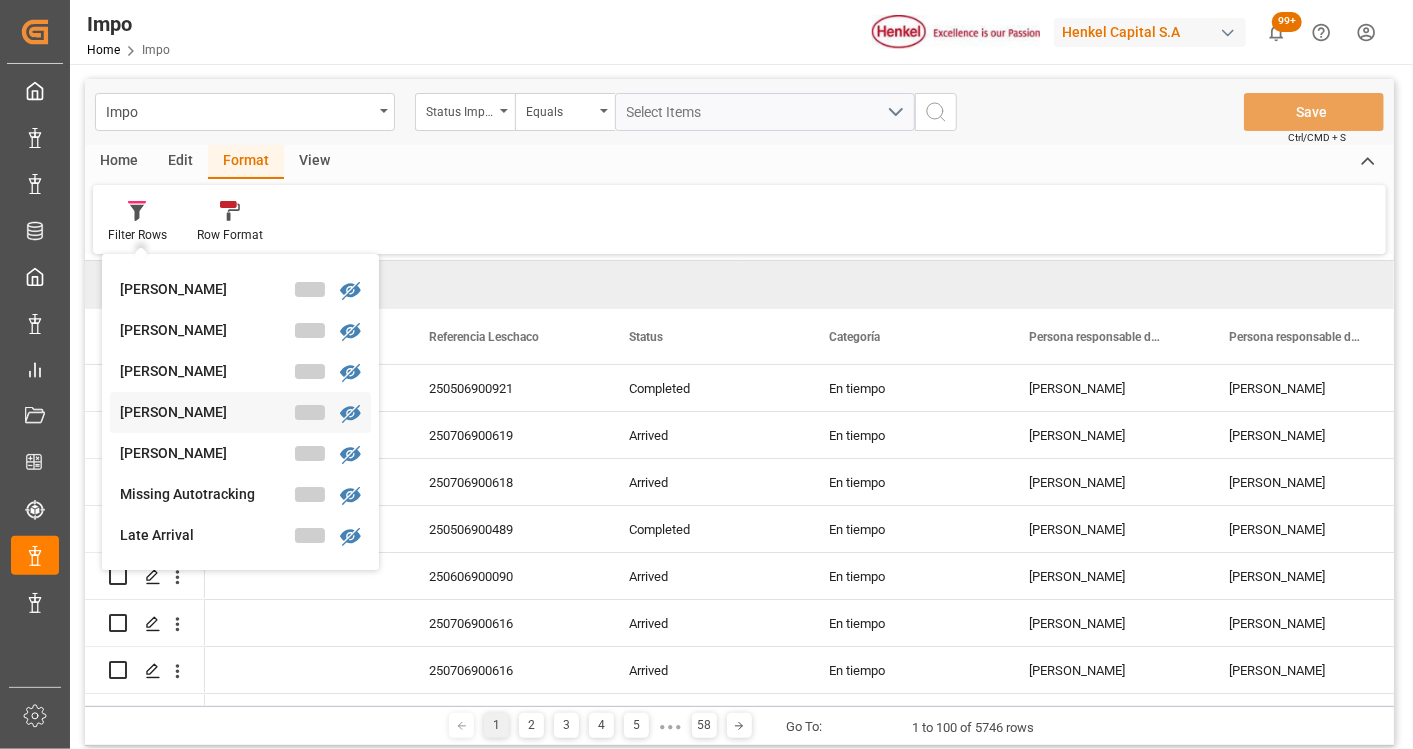 scroll, scrollTop: 454, scrollLeft: 0, axis: vertical 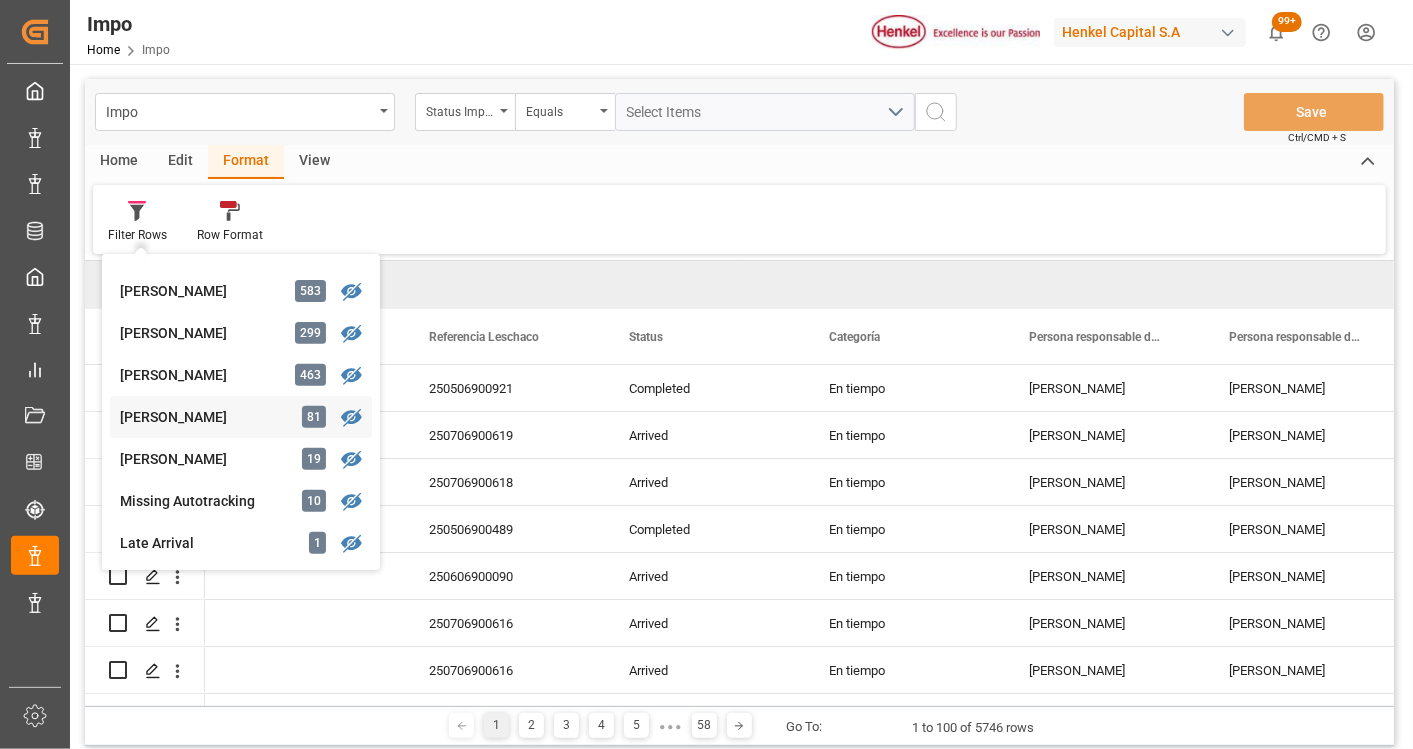 click on "[PERSON_NAME]" at bounding box center [207, 417] 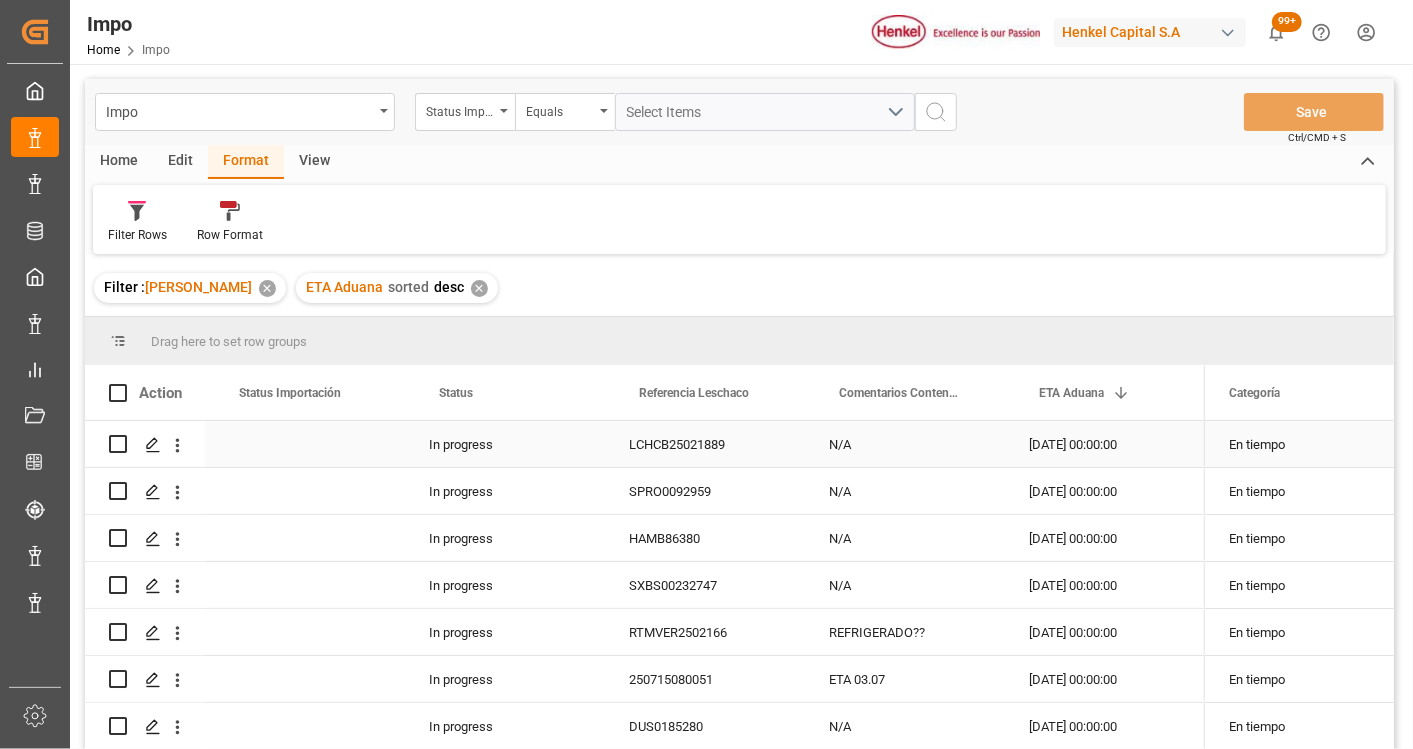 click on "LCHCB25021889" at bounding box center [705, 444] 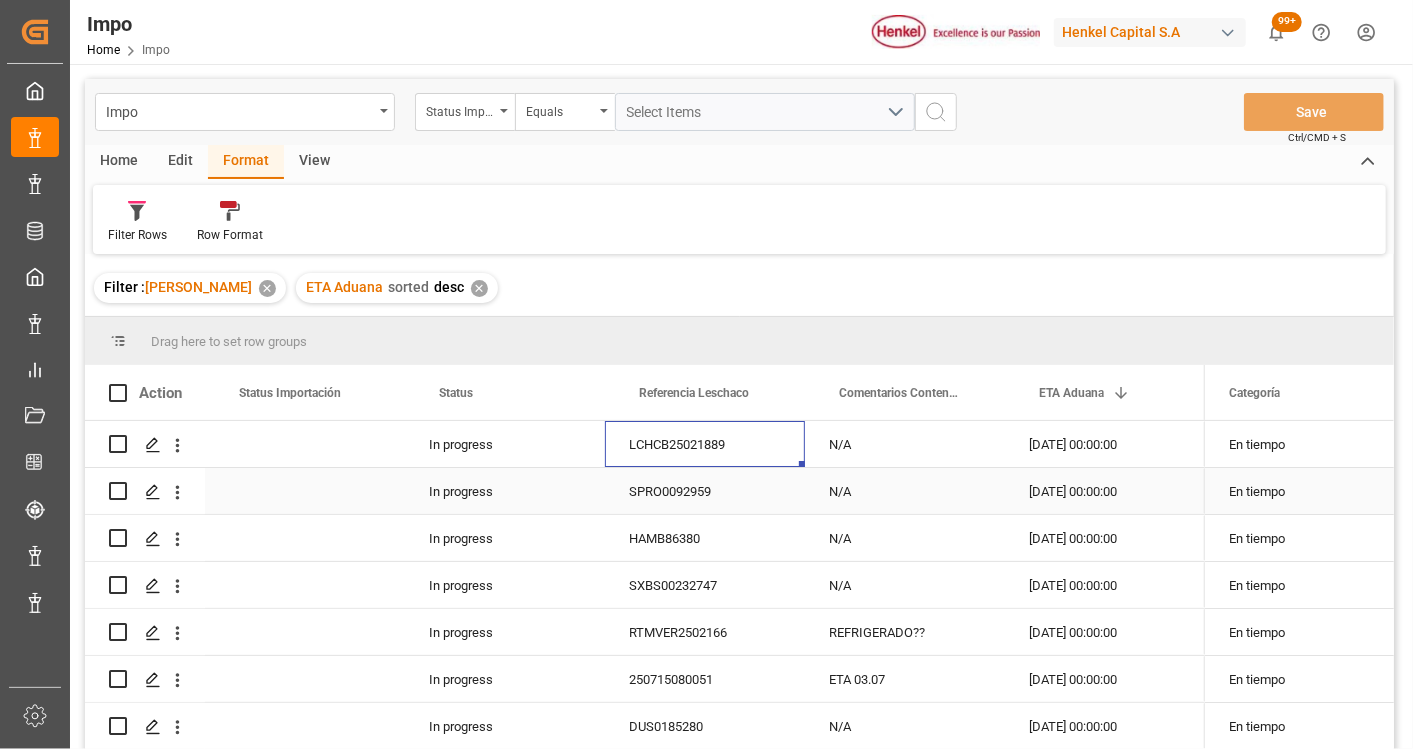 click on "SPRO0092959" at bounding box center [705, 491] 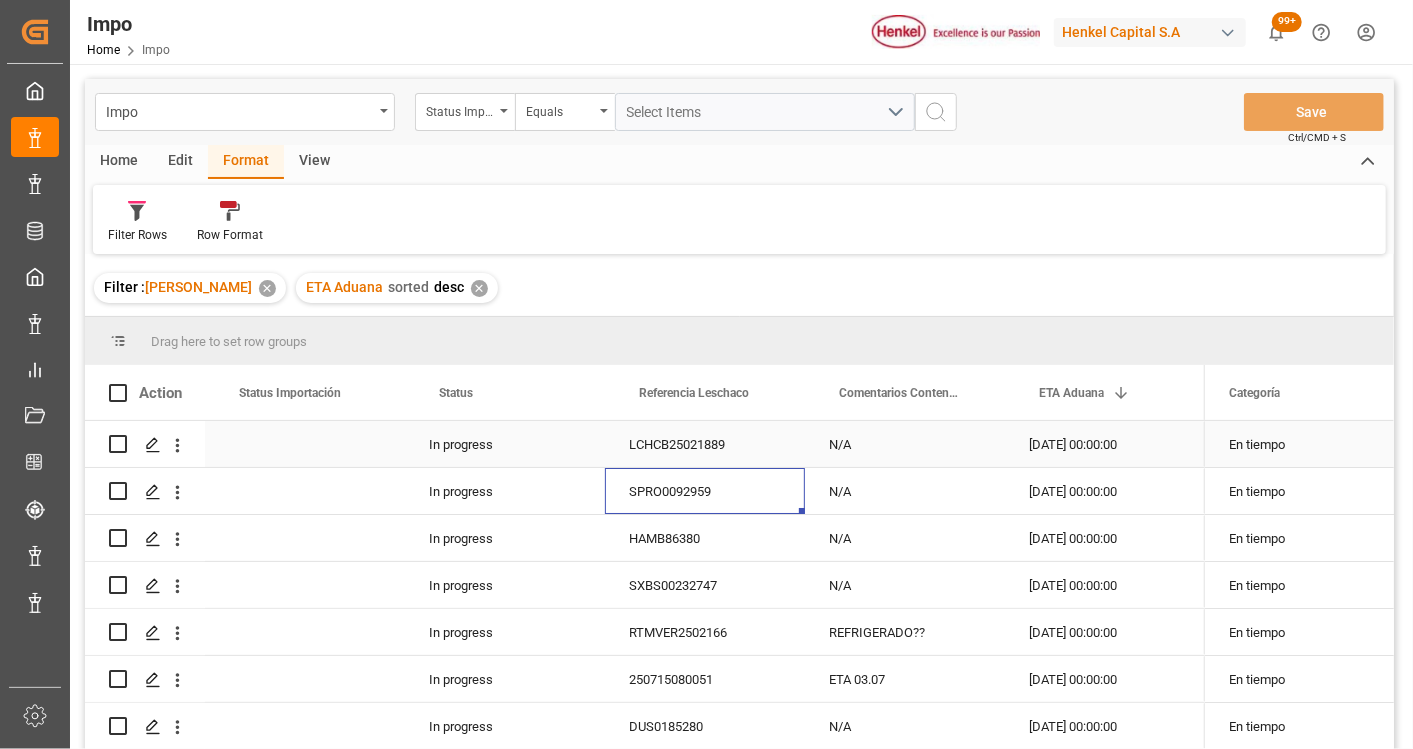 click on "N/A" at bounding box center [905, 444] 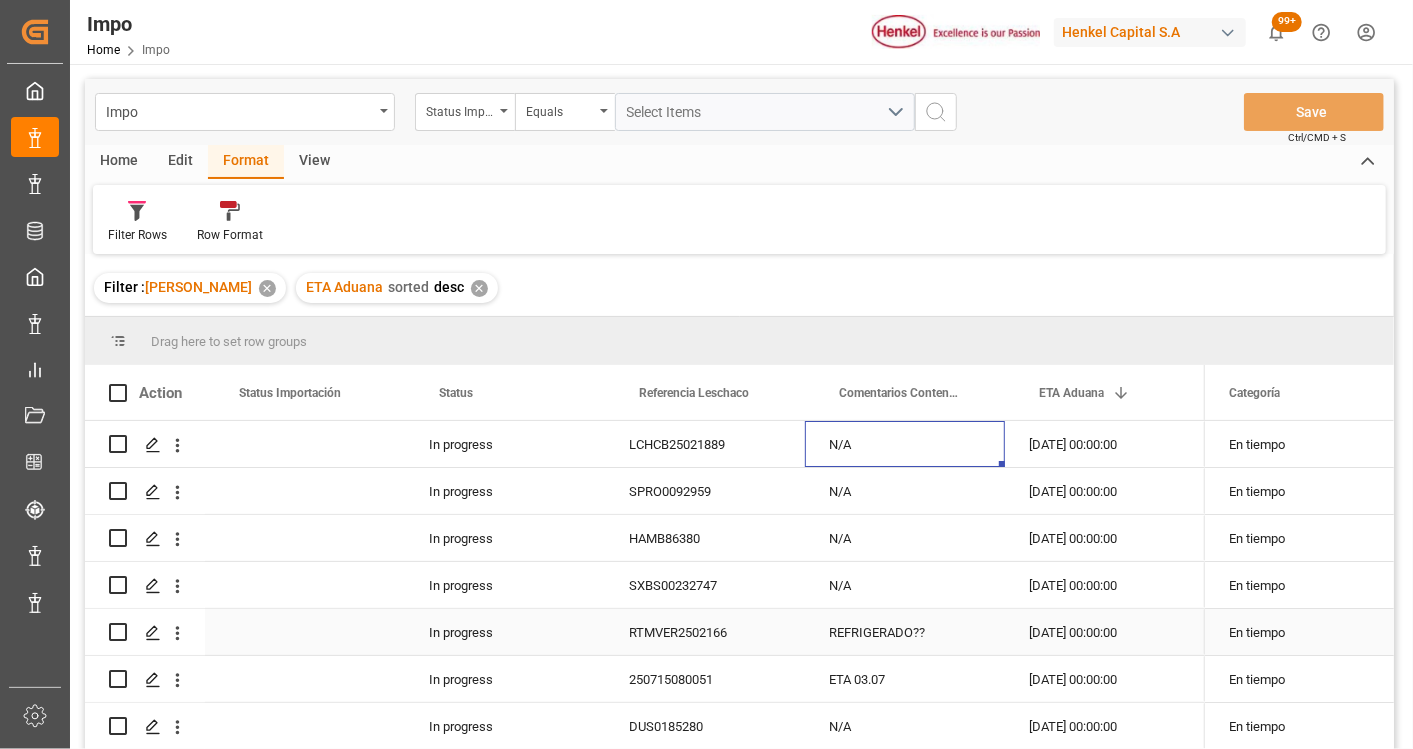 click on "RTMVER2502166" at bounding box center (705, 632) 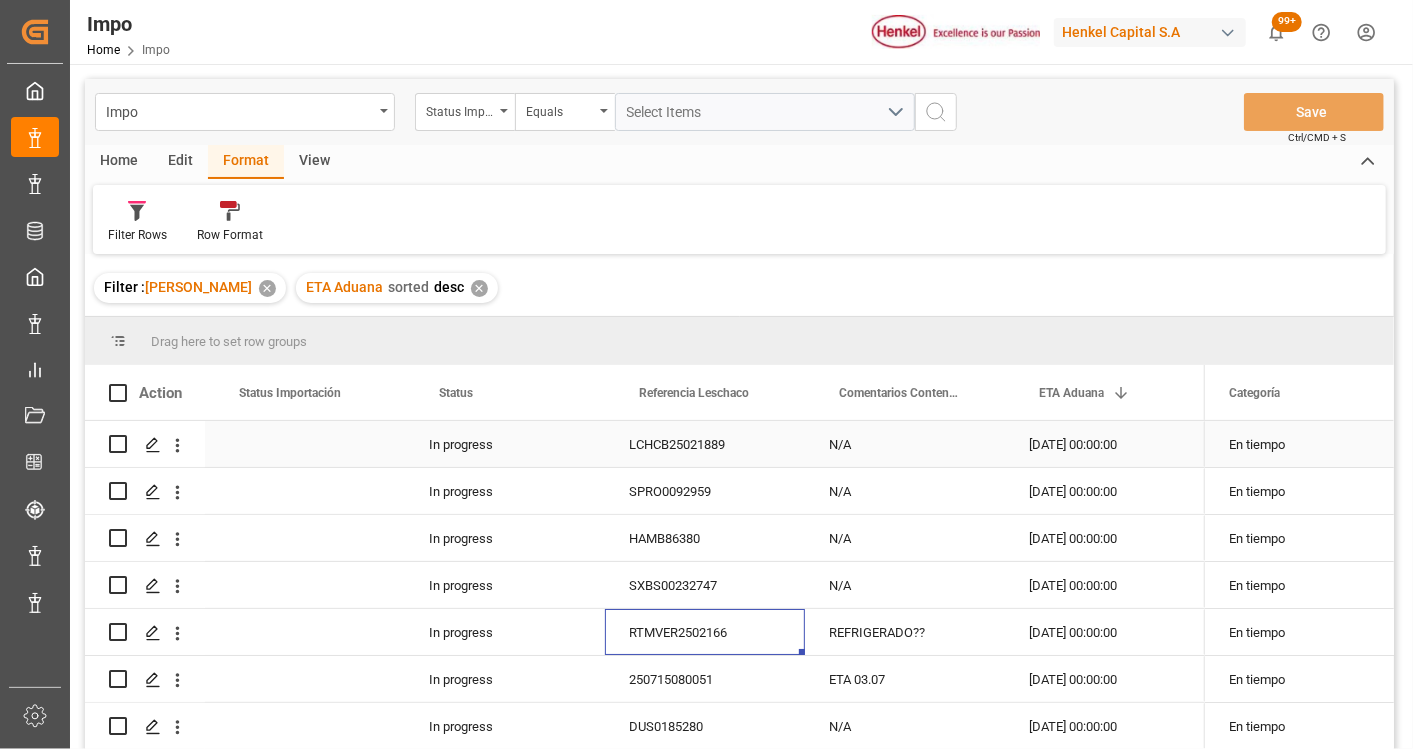 click on "LCHCB25021889" at bounding box center [705, 444] 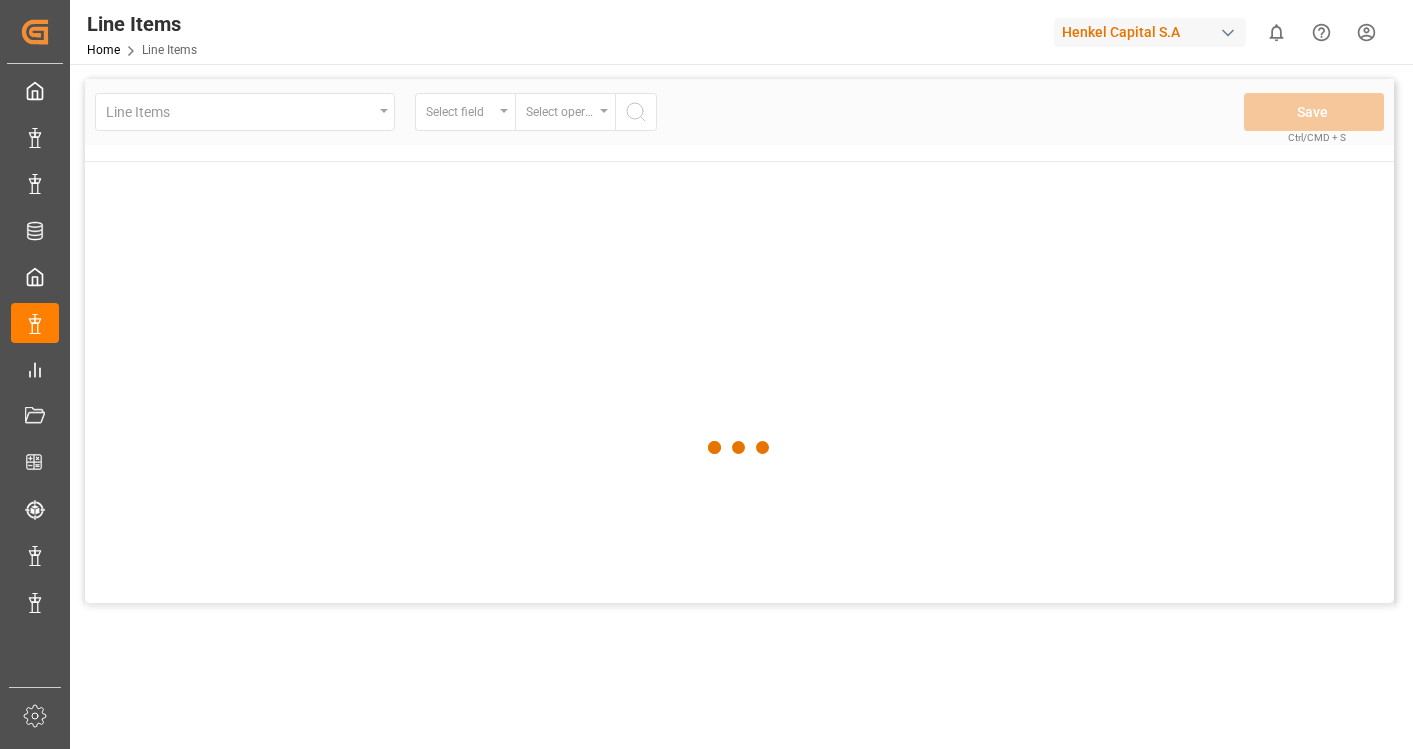 scroll, scrollTop: 0, scrollLeft: 0, axis: both 